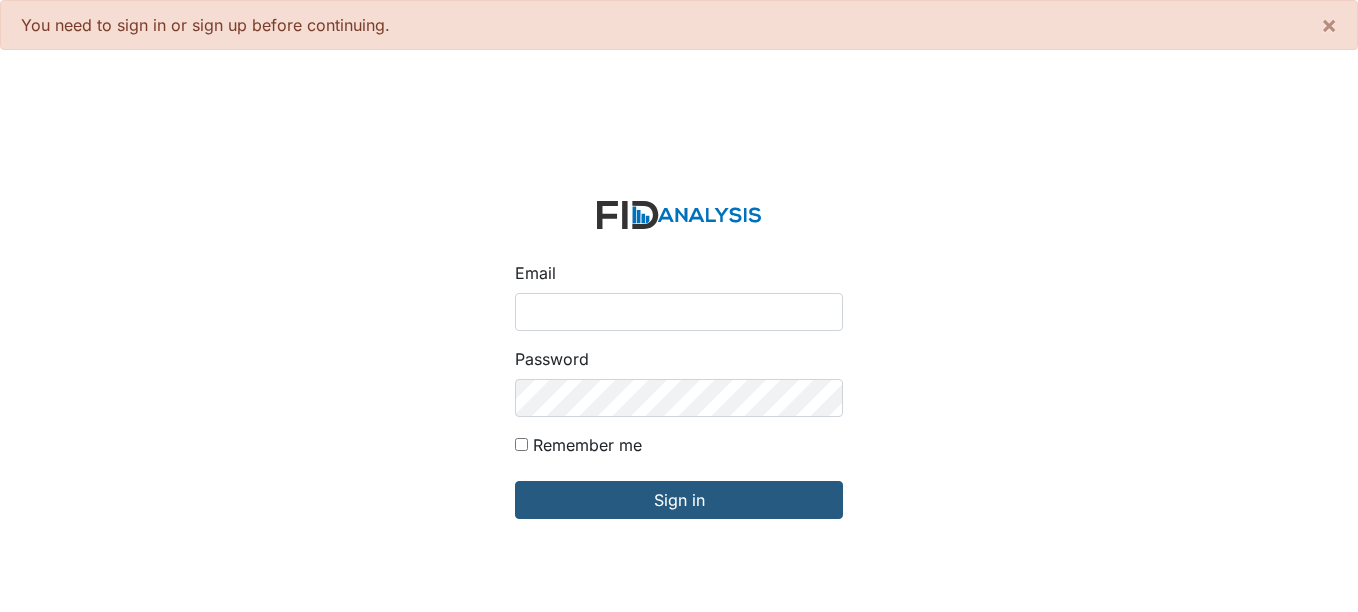 scroll, scrollTop: 0, scrollLeft: 0, axis: both 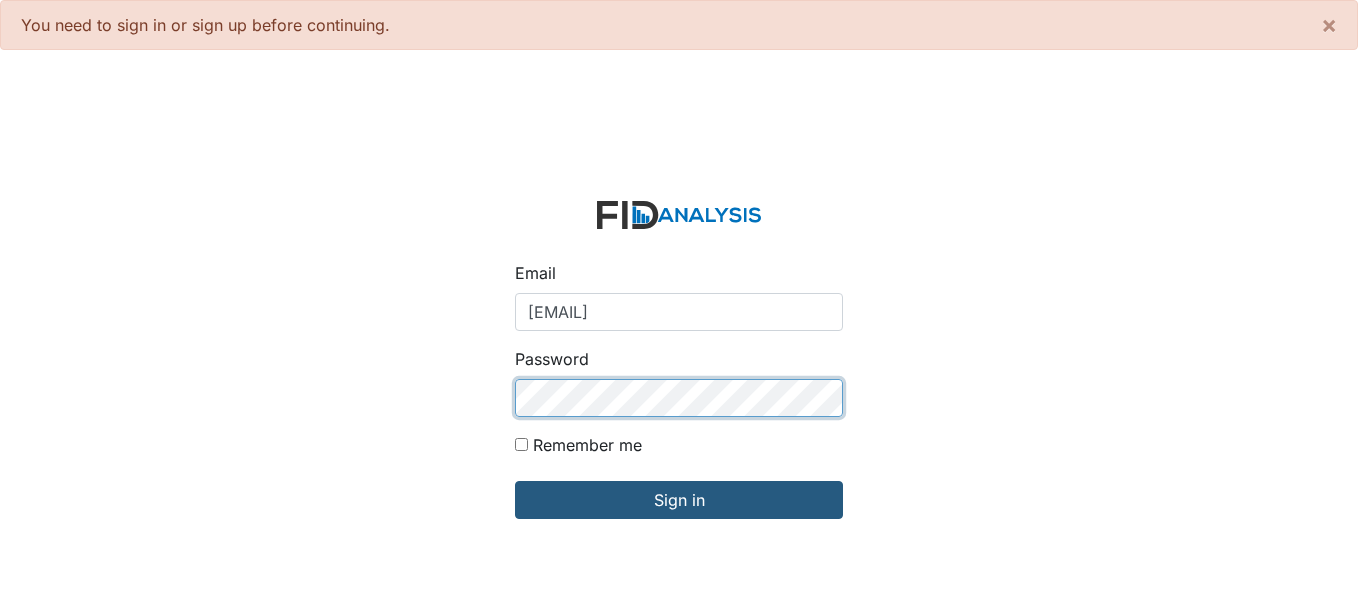 click on "Sign in" at bounding box center [679, 500] 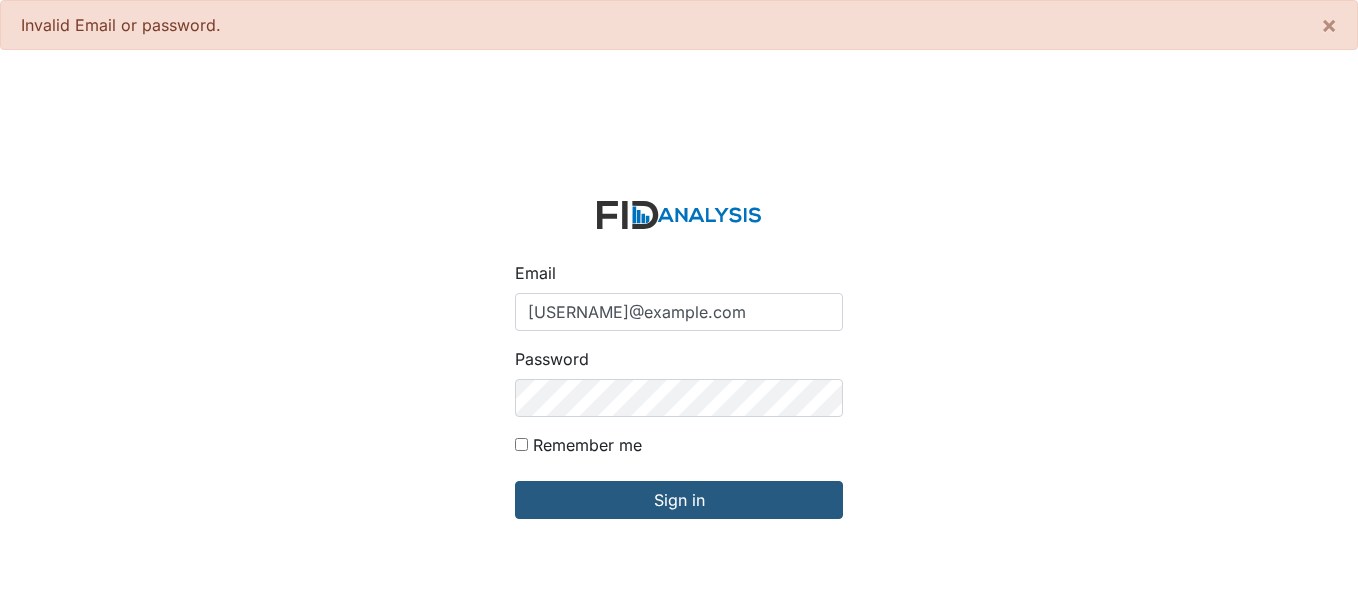 scroll, scrollTop: 0, scrollLeft: 0, axis: both 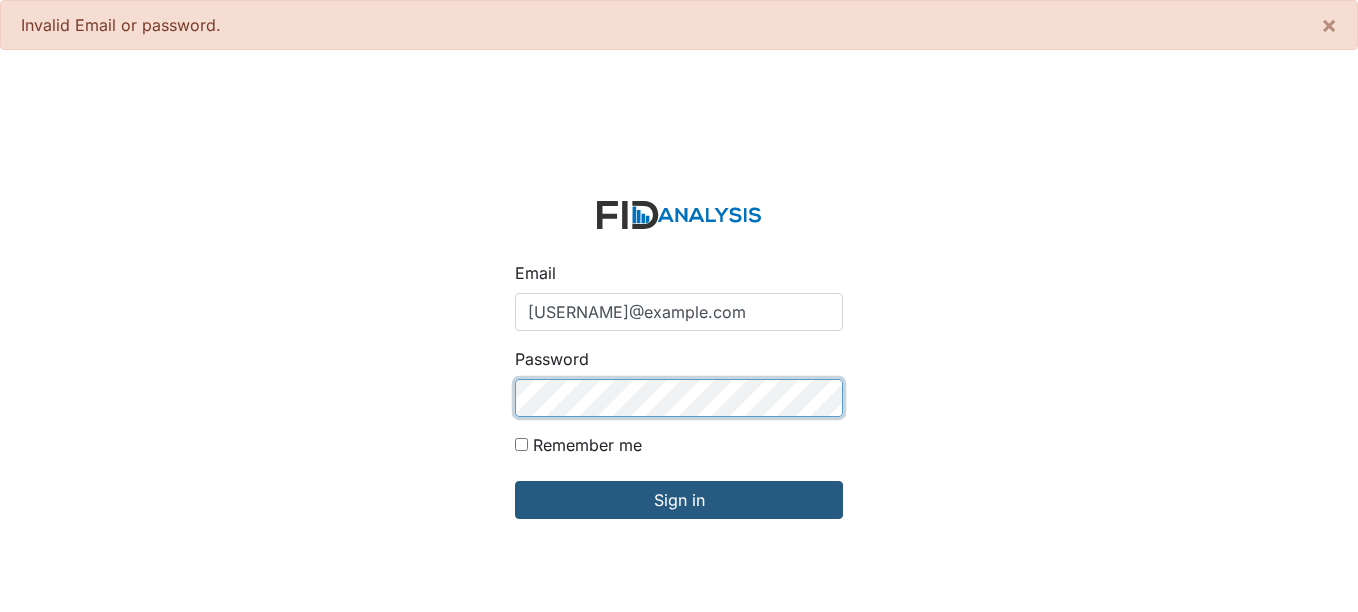 click on "Sign in" at bounding box center (679, 500) 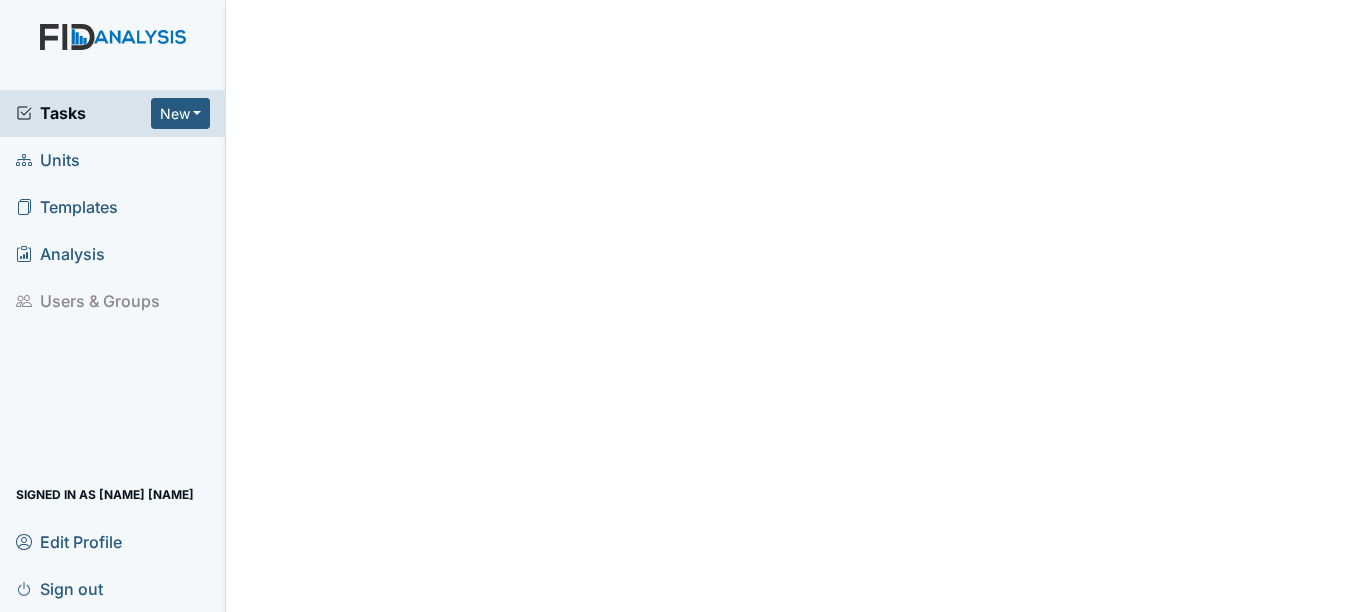 scroll, scrollTop: 0, scrollLeft: 0, axis: both 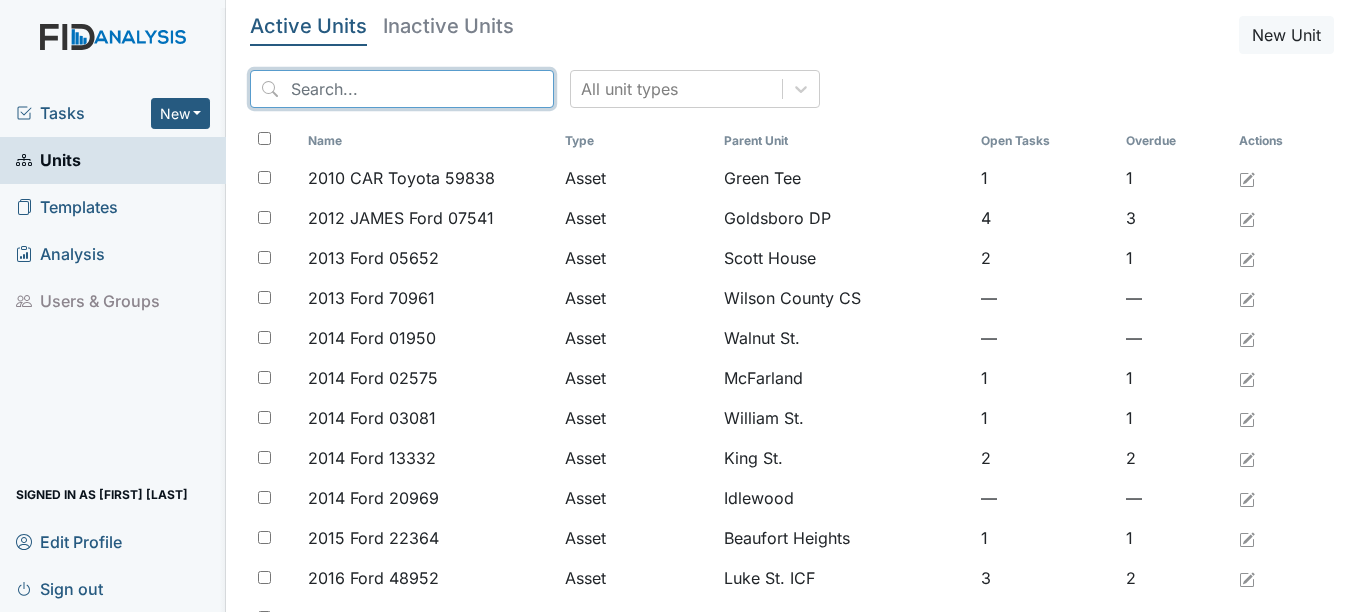 click at bounding box center [402, 89] 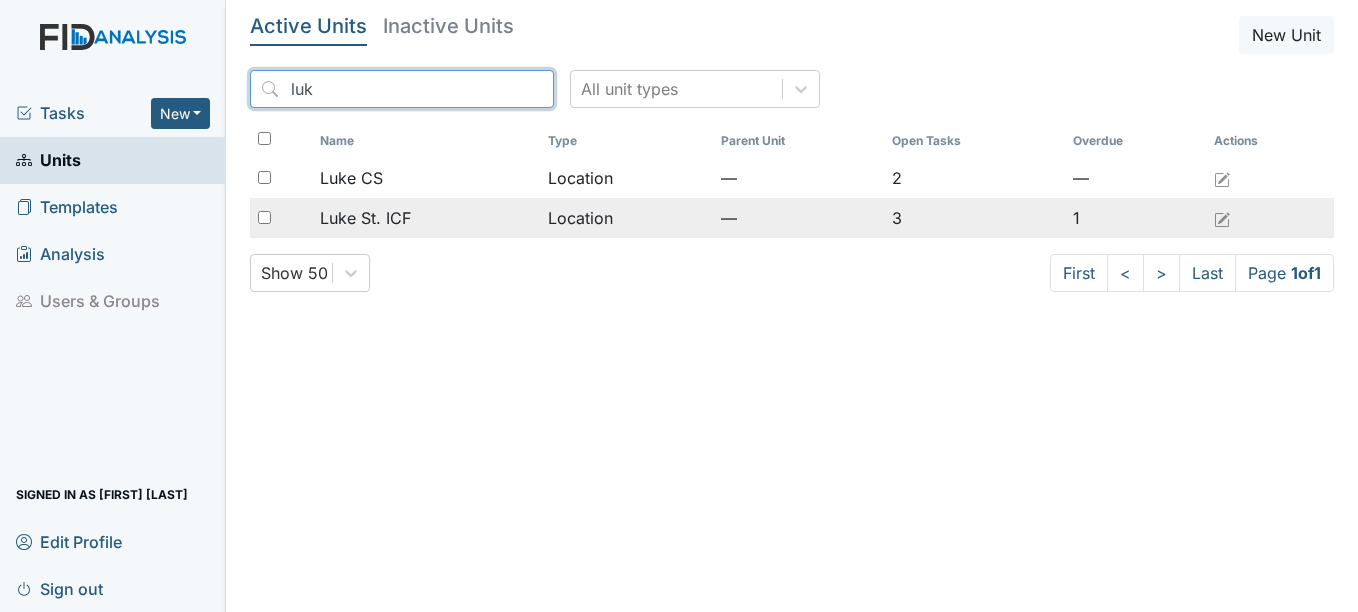 type on "luk" 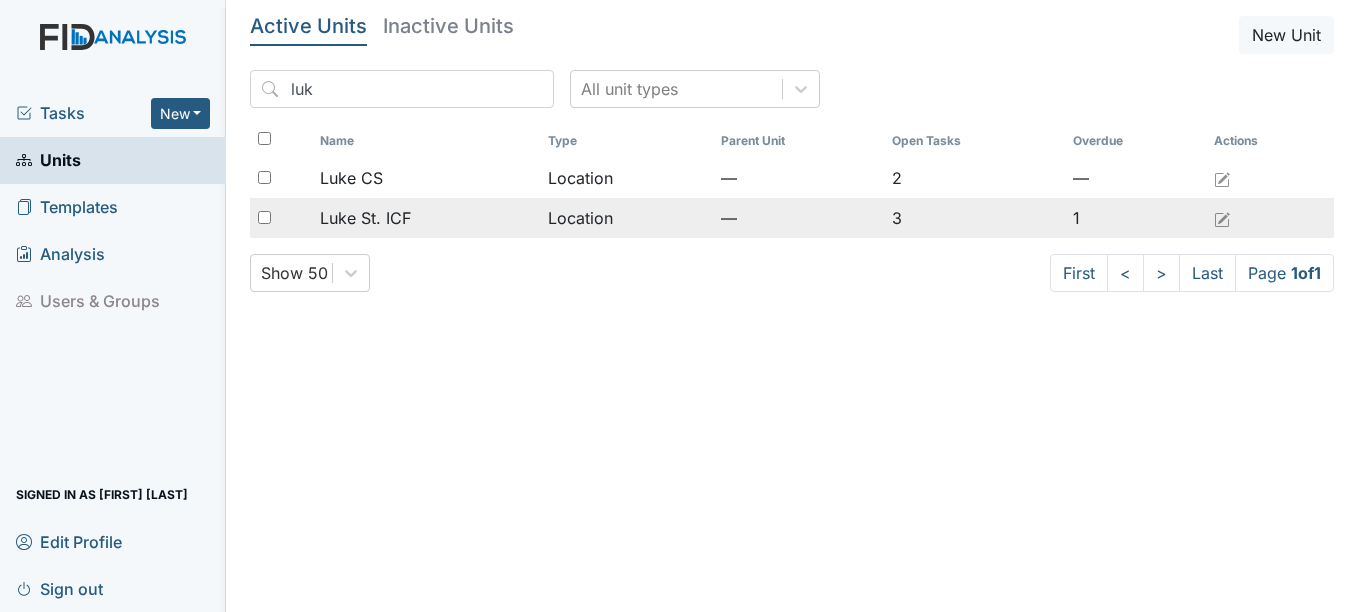 click on "Luke St. ICF" at bounding box center (426, 218) 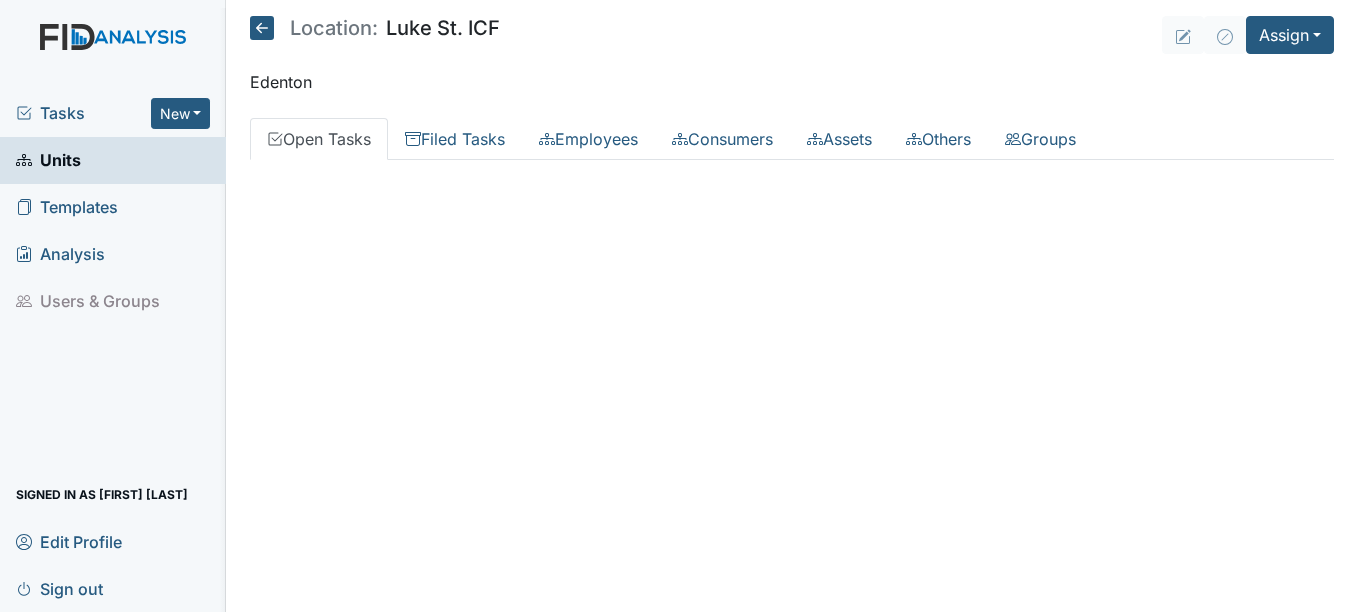 scroll, scrollTop: 0, scrollLeft: 0, axis: both 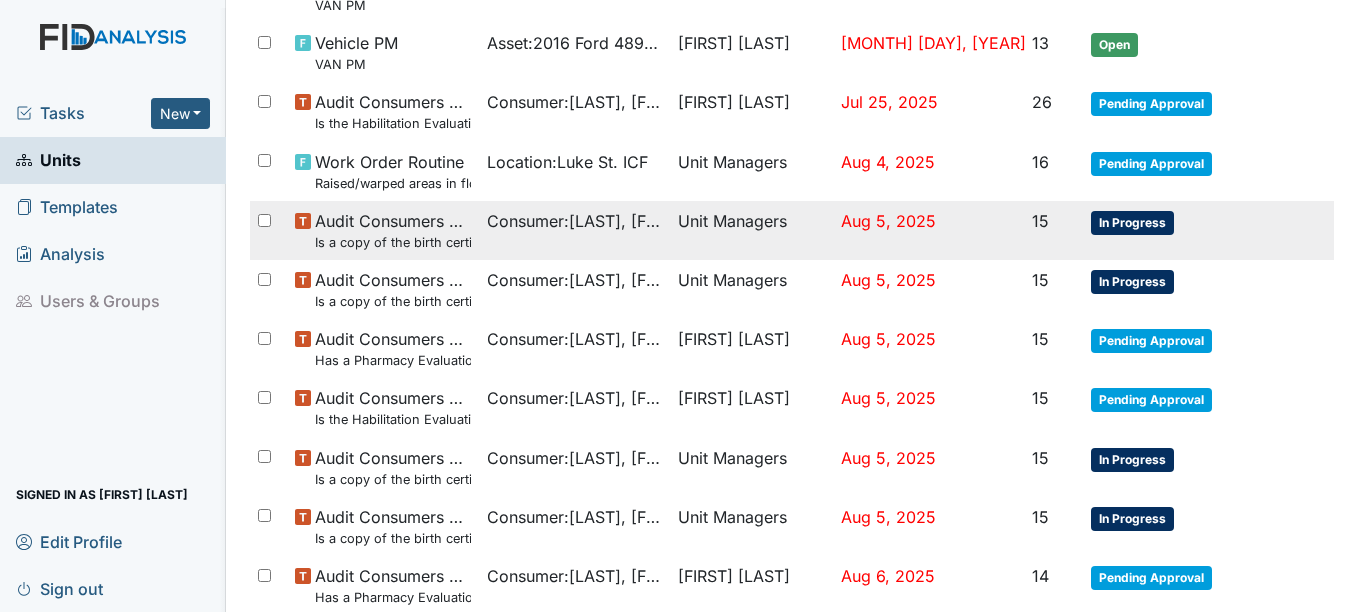 click on "In Progress" at bounding box center (1132, 223) 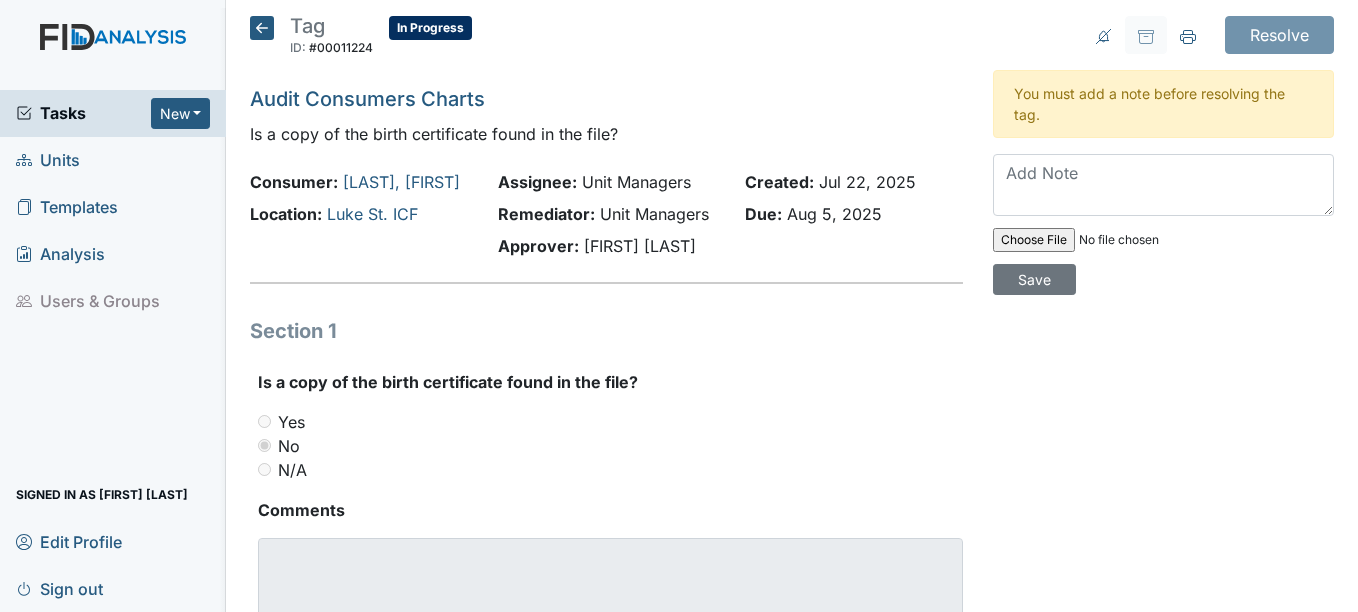 scroll, scrollTop: 0, scrollLeft: 0, axis: both 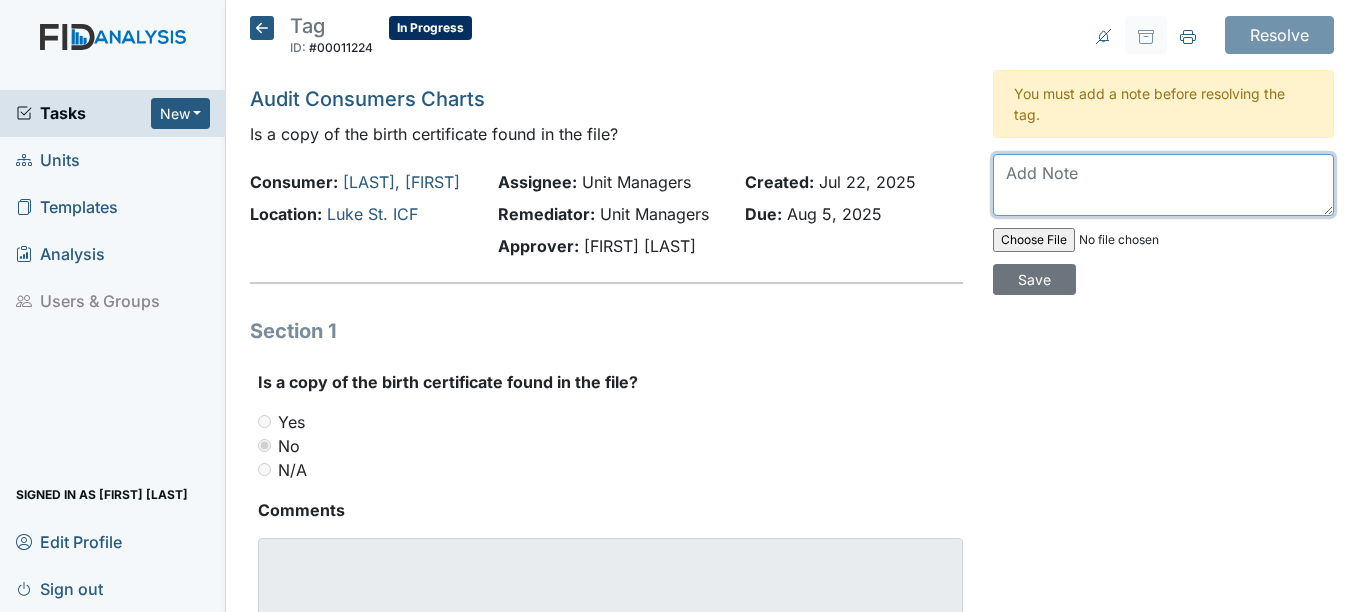 click at bounding box center (1163, 185) 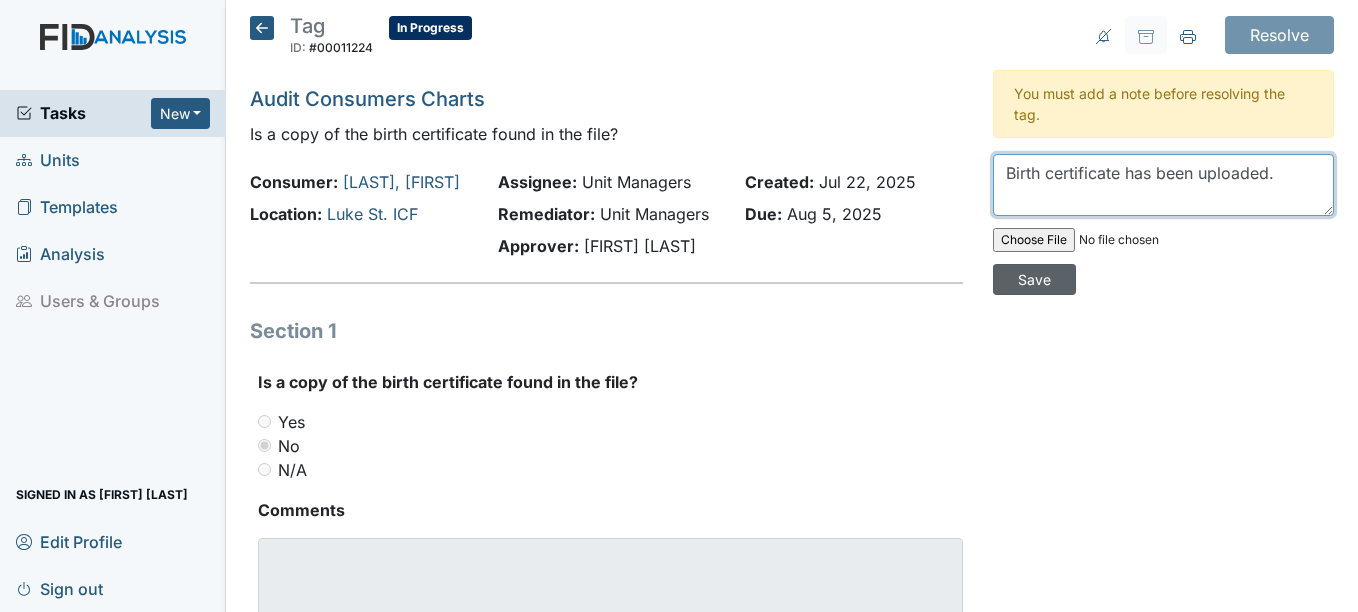 type on "Birth certificate has been uploaded." 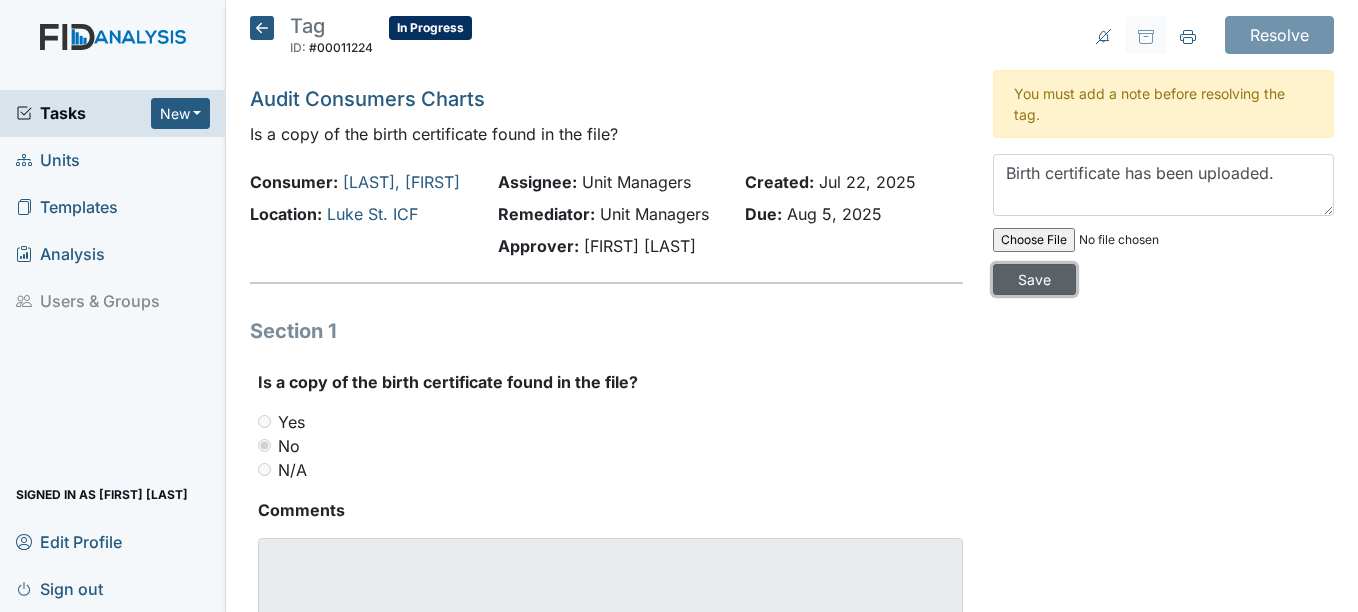 click on "Save" at bounding box center (1034, 279) 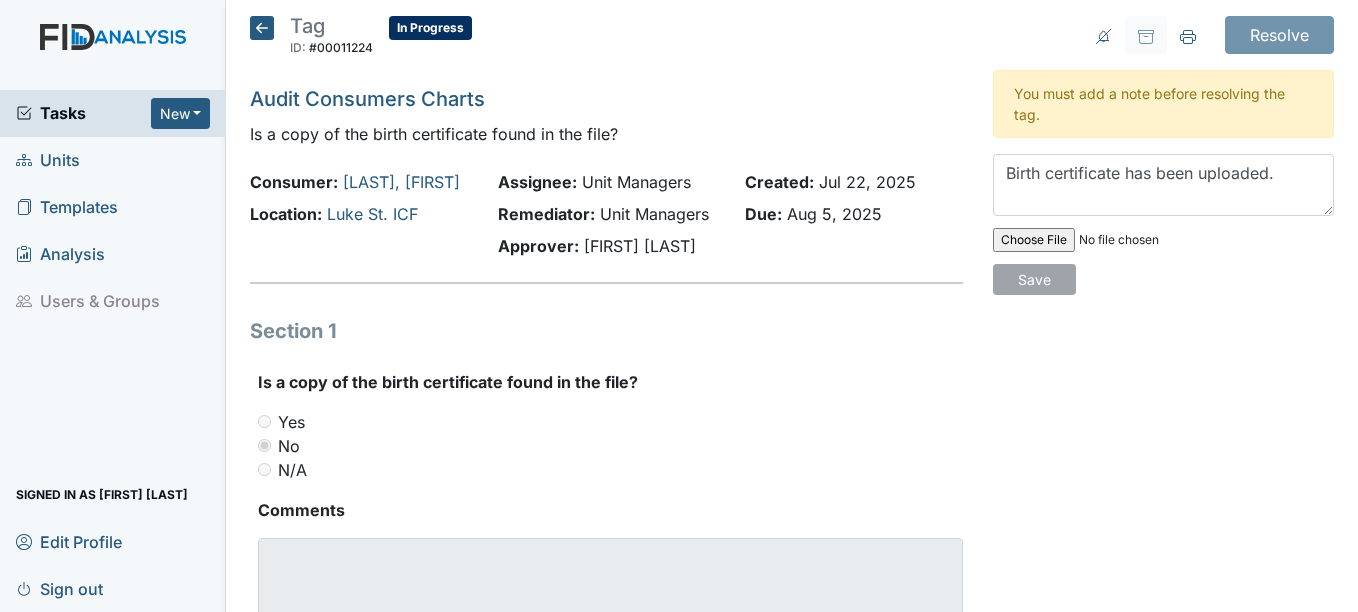 type 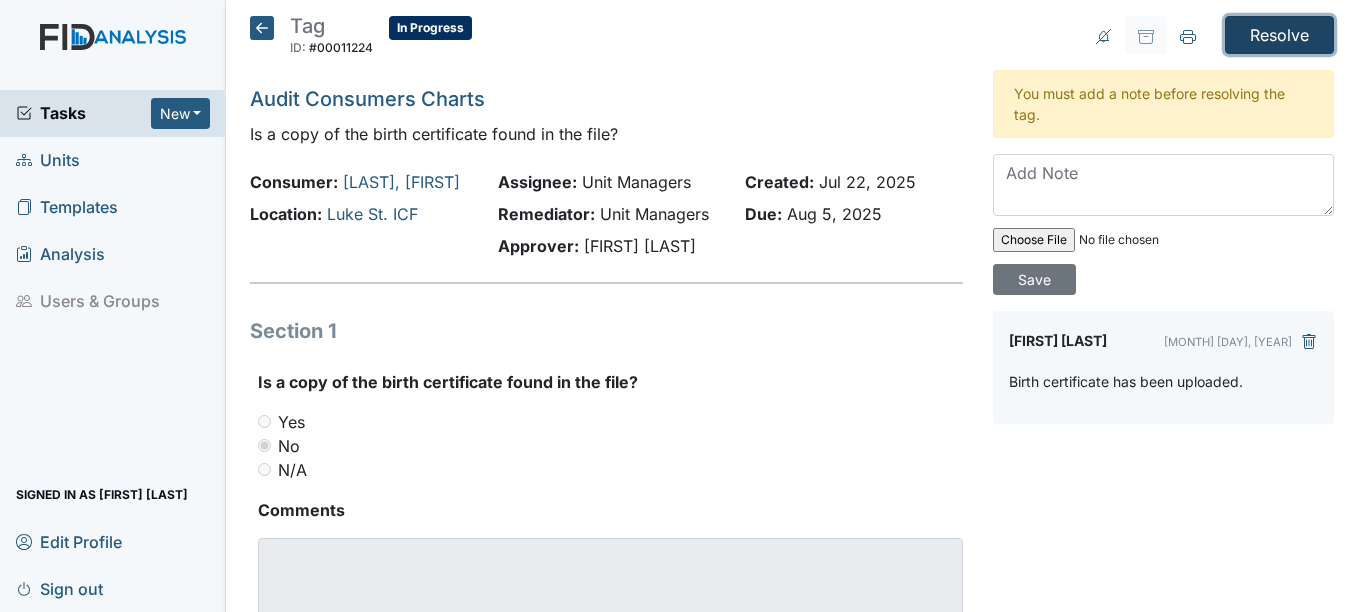 click on "Resolve" at bounding box center [1279, 35] 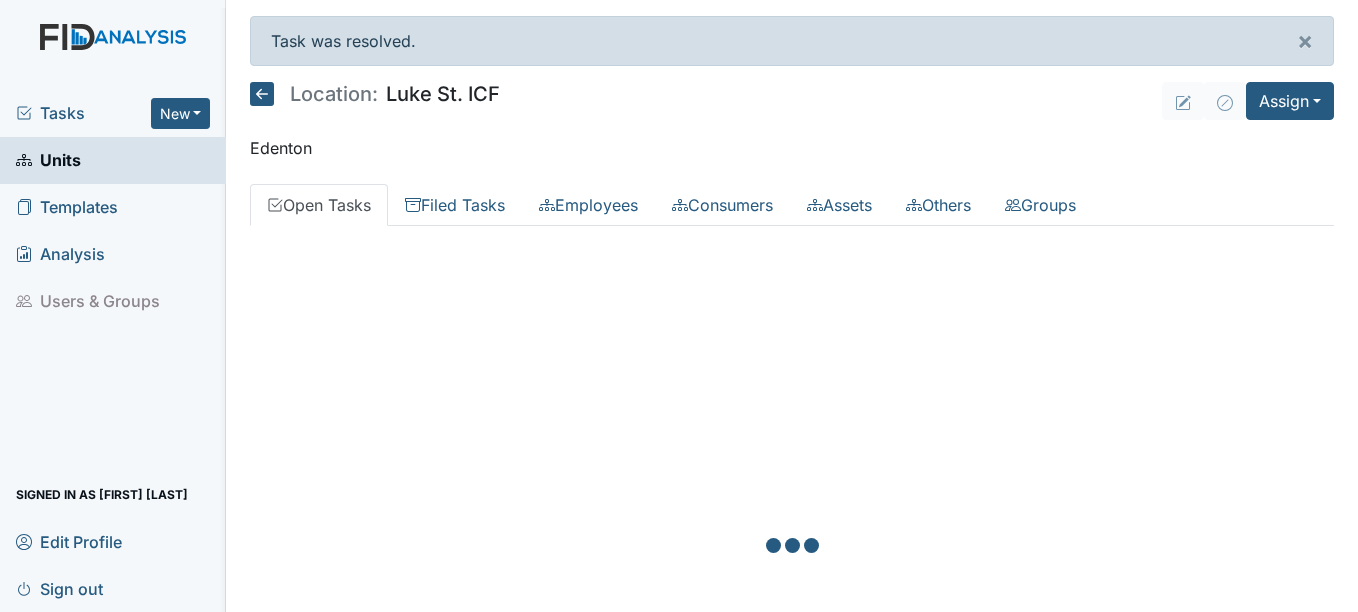scroll, scrollTop: 0, scrollLeft: 0, axis: both 